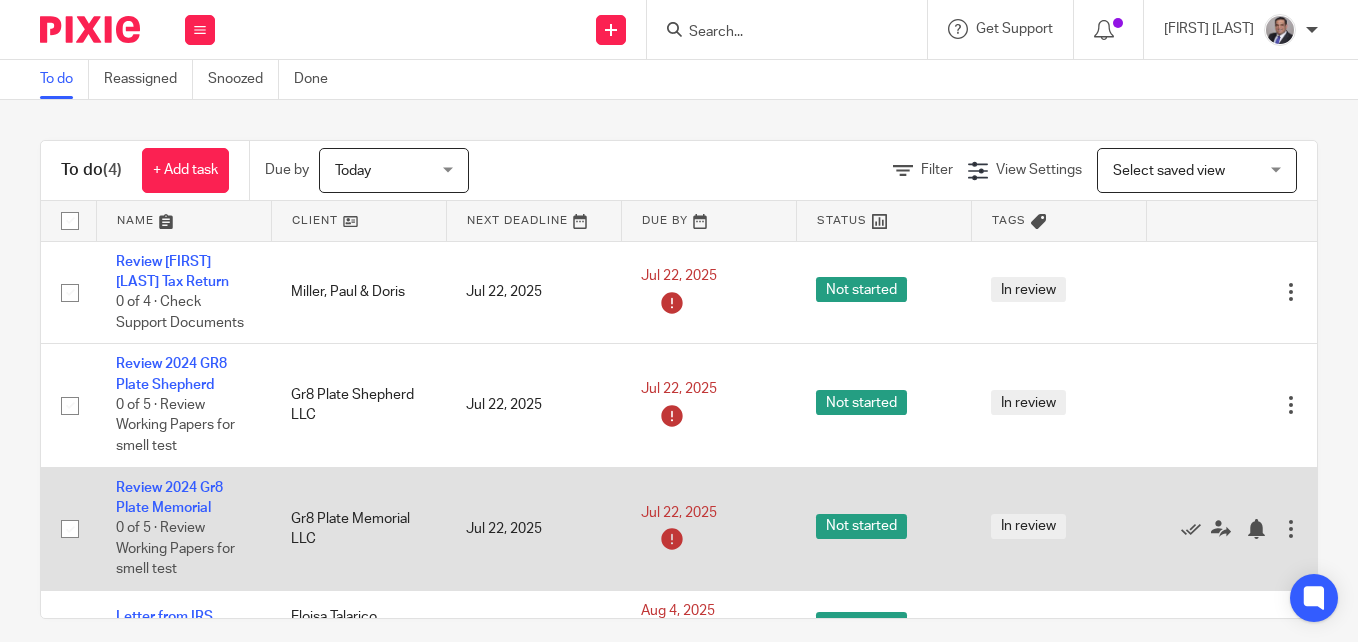 scroll, scrollTop: 0, scrollLeft: 0, axis: both 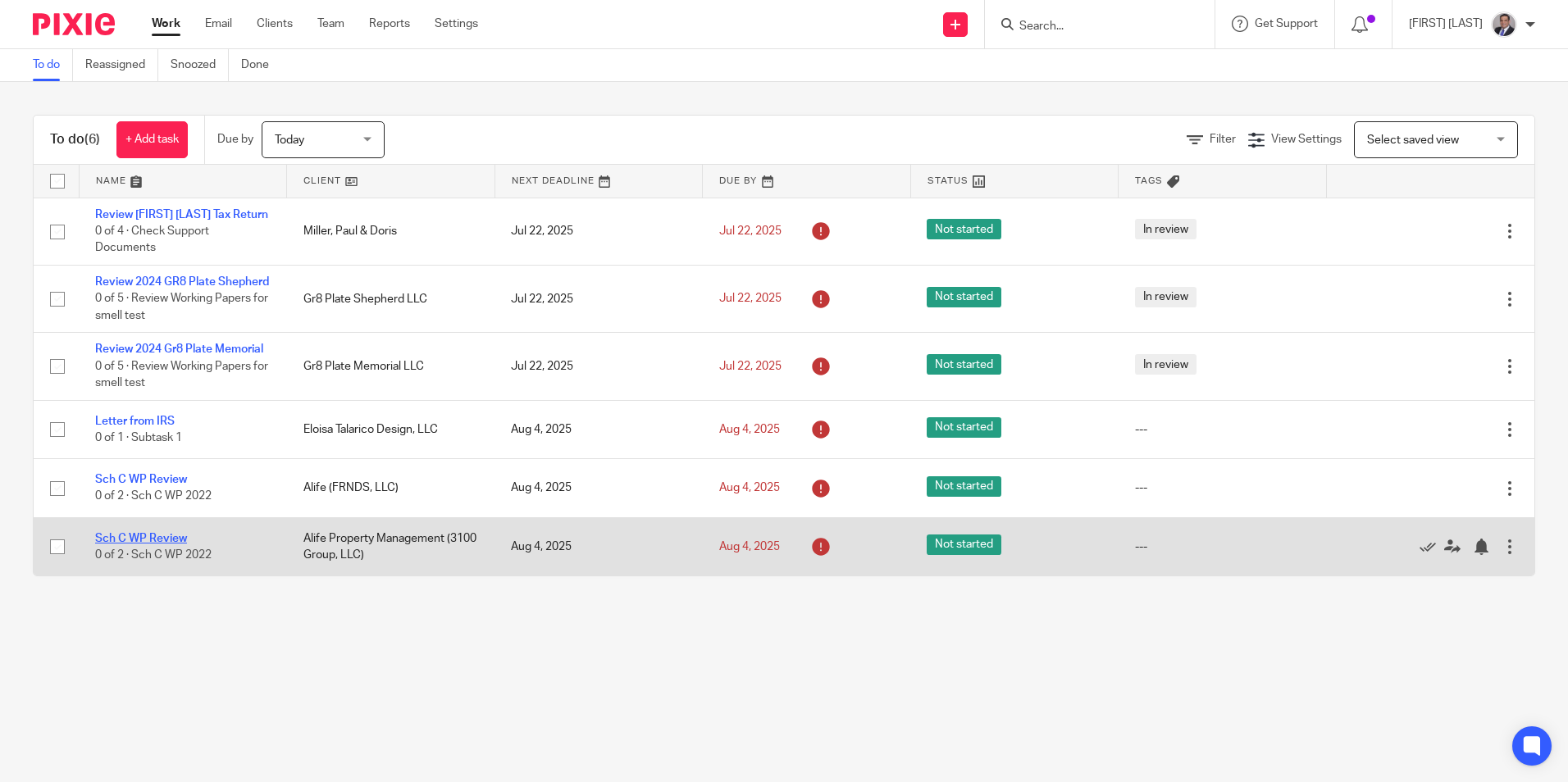 click on "Sch C WP Review" at bounding box center [141, 539] 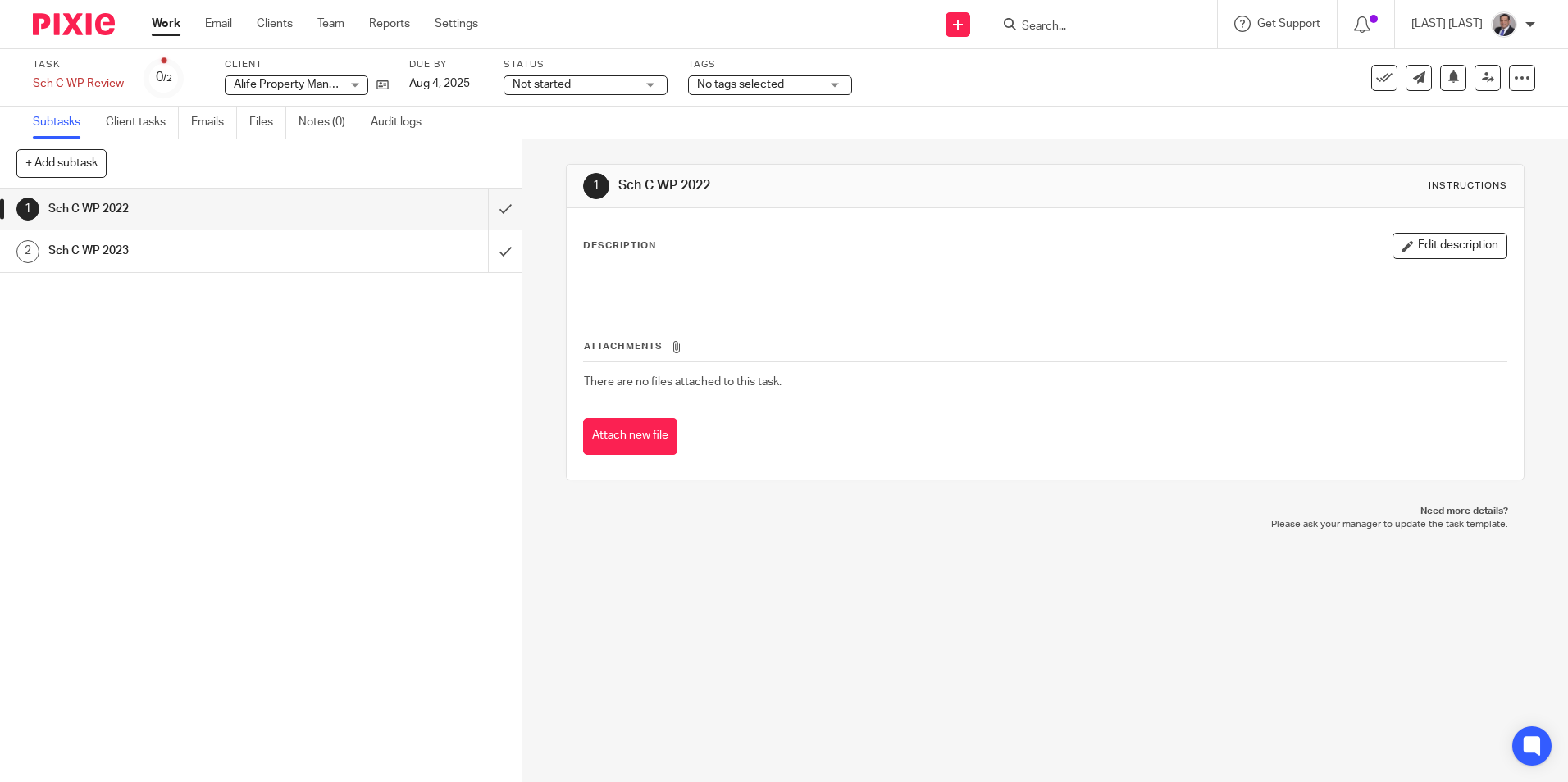 scroll, scrollTop: 0, scrollLeft: 0, axis: both 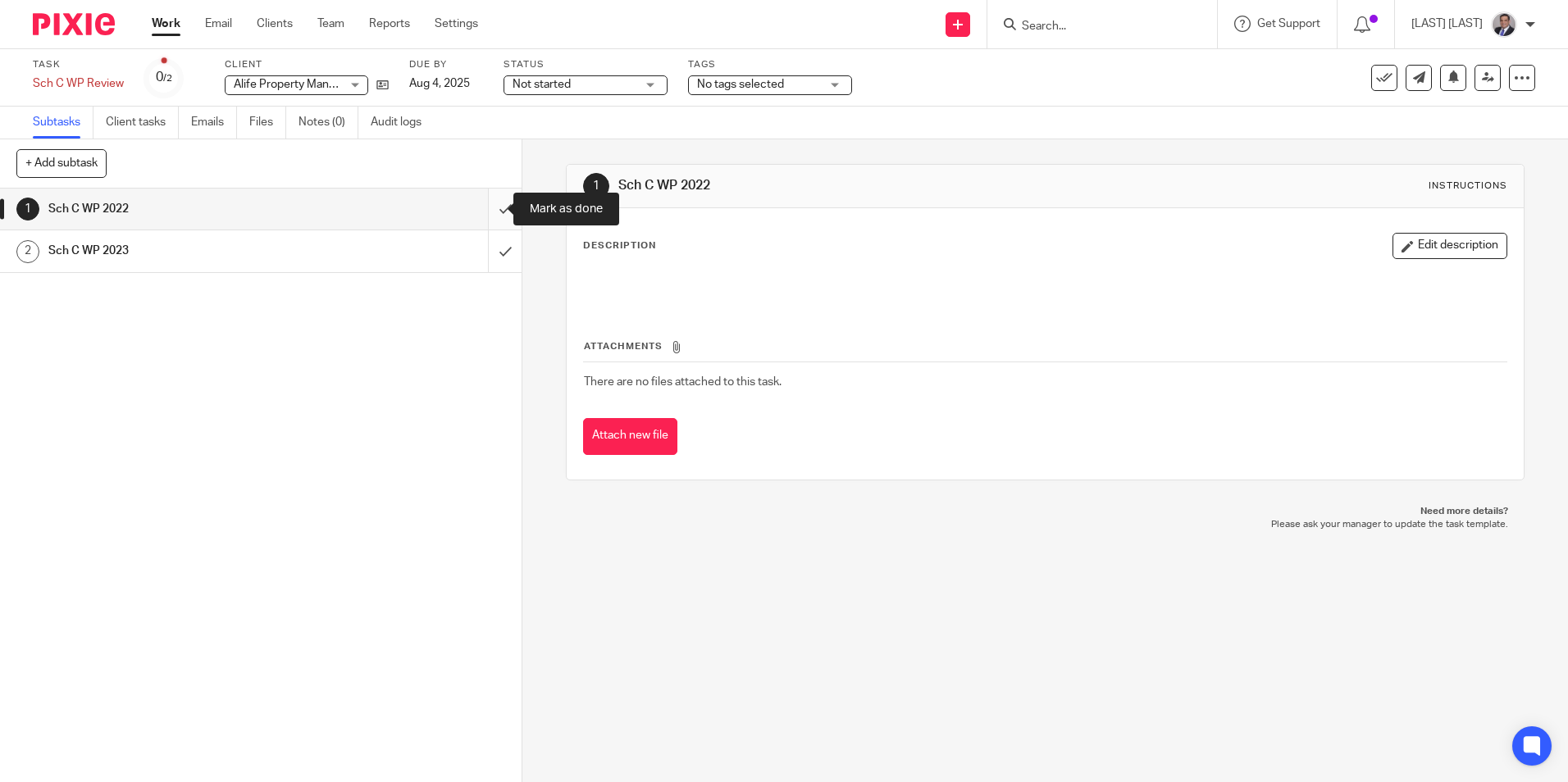 click at bounding box center [261, 209] 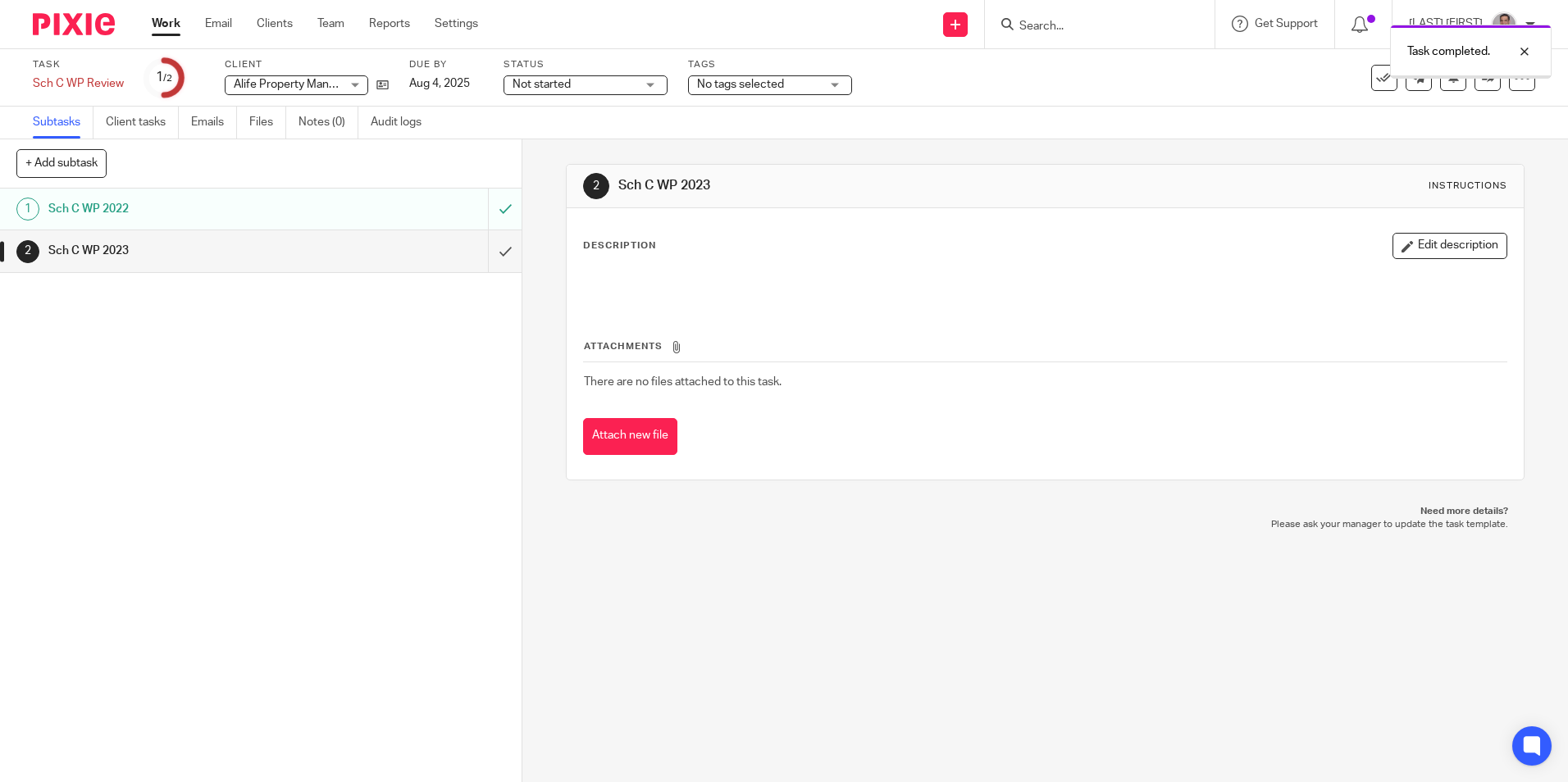 scroll, scrollTop: 0, scrollLeft: 0, axis: both 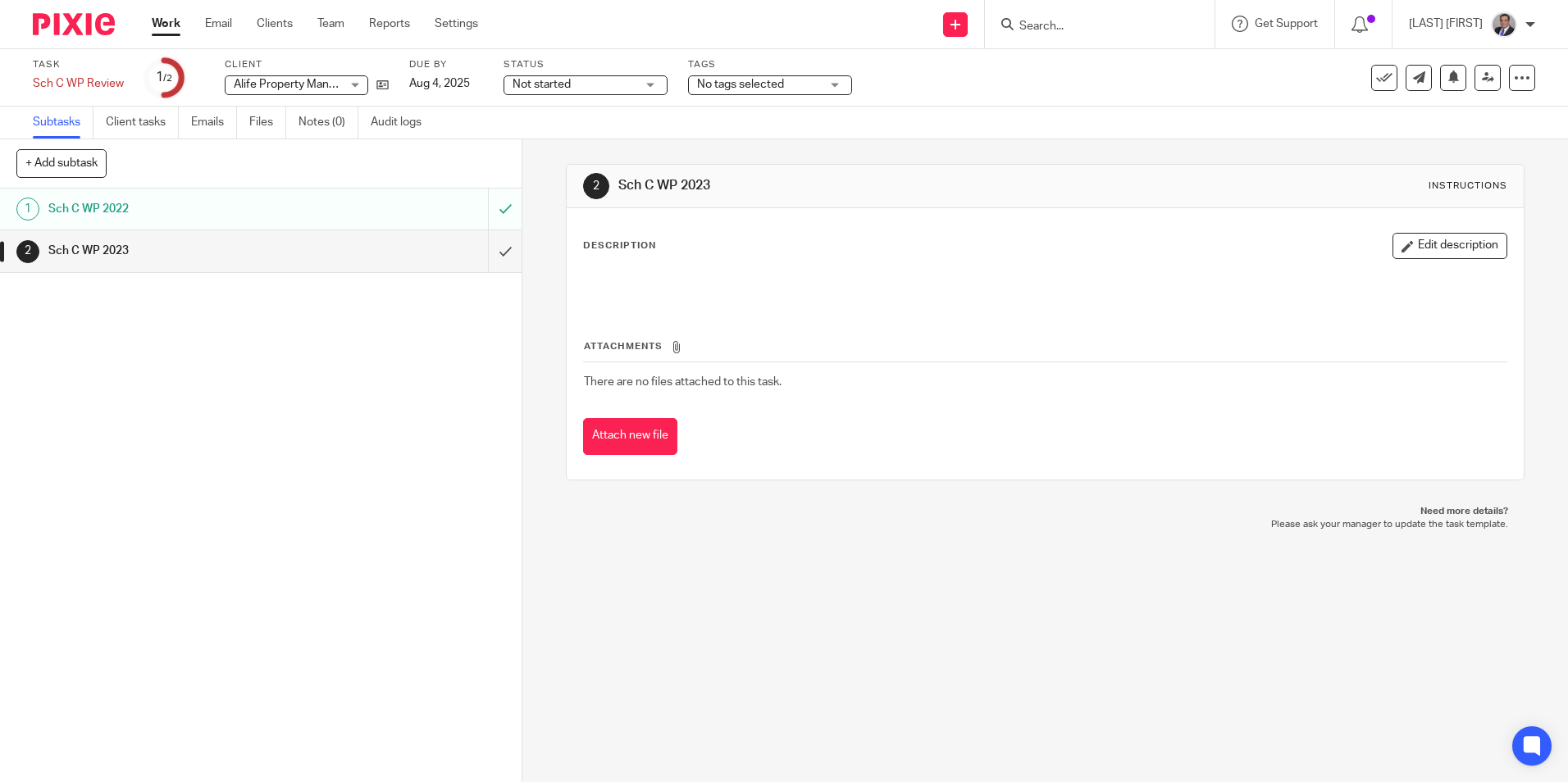click on "Work" at bounding box center (166, 24) 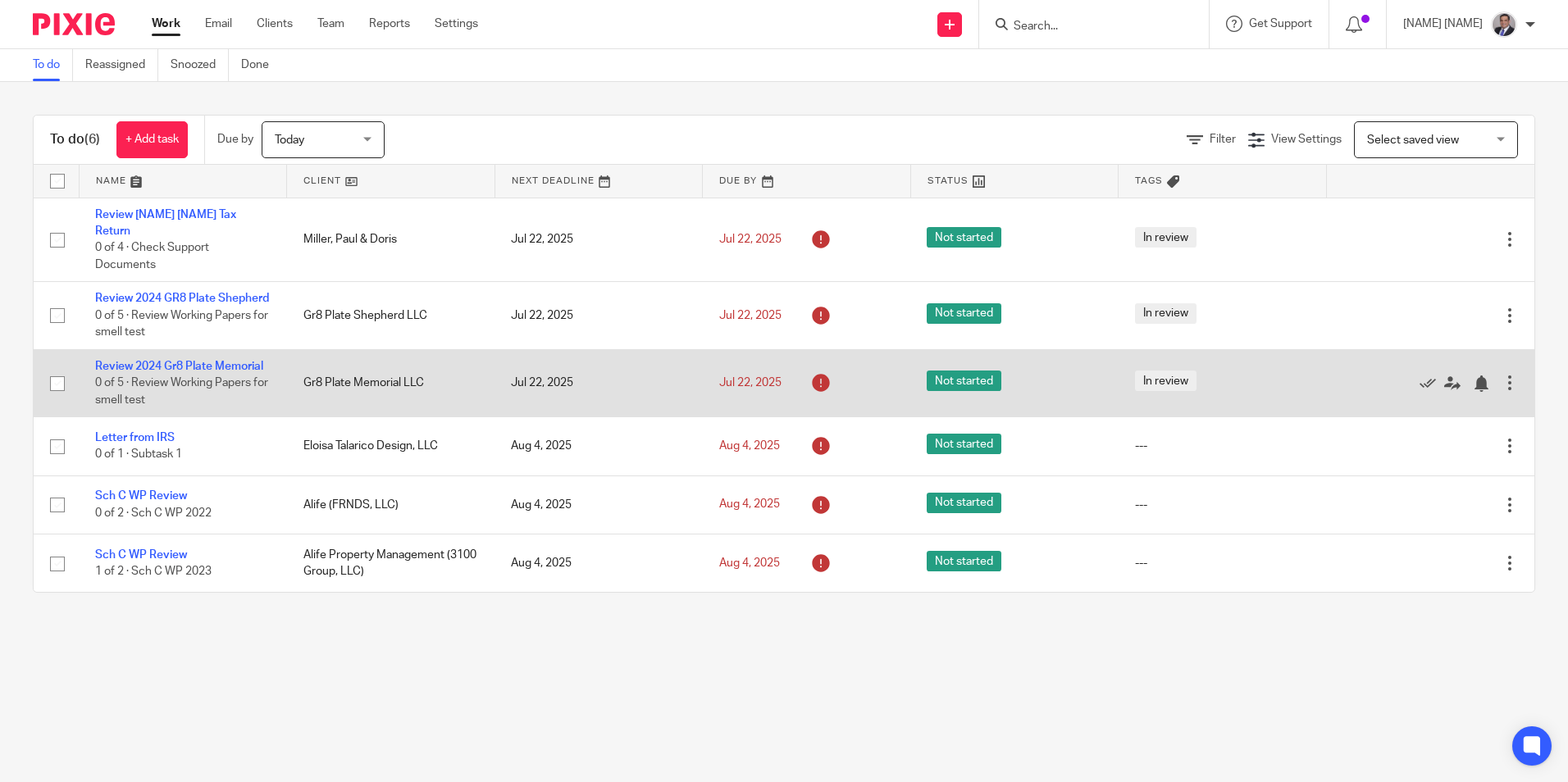 scroll, scrollTop: 0, scrollLeft: 0, axis: both 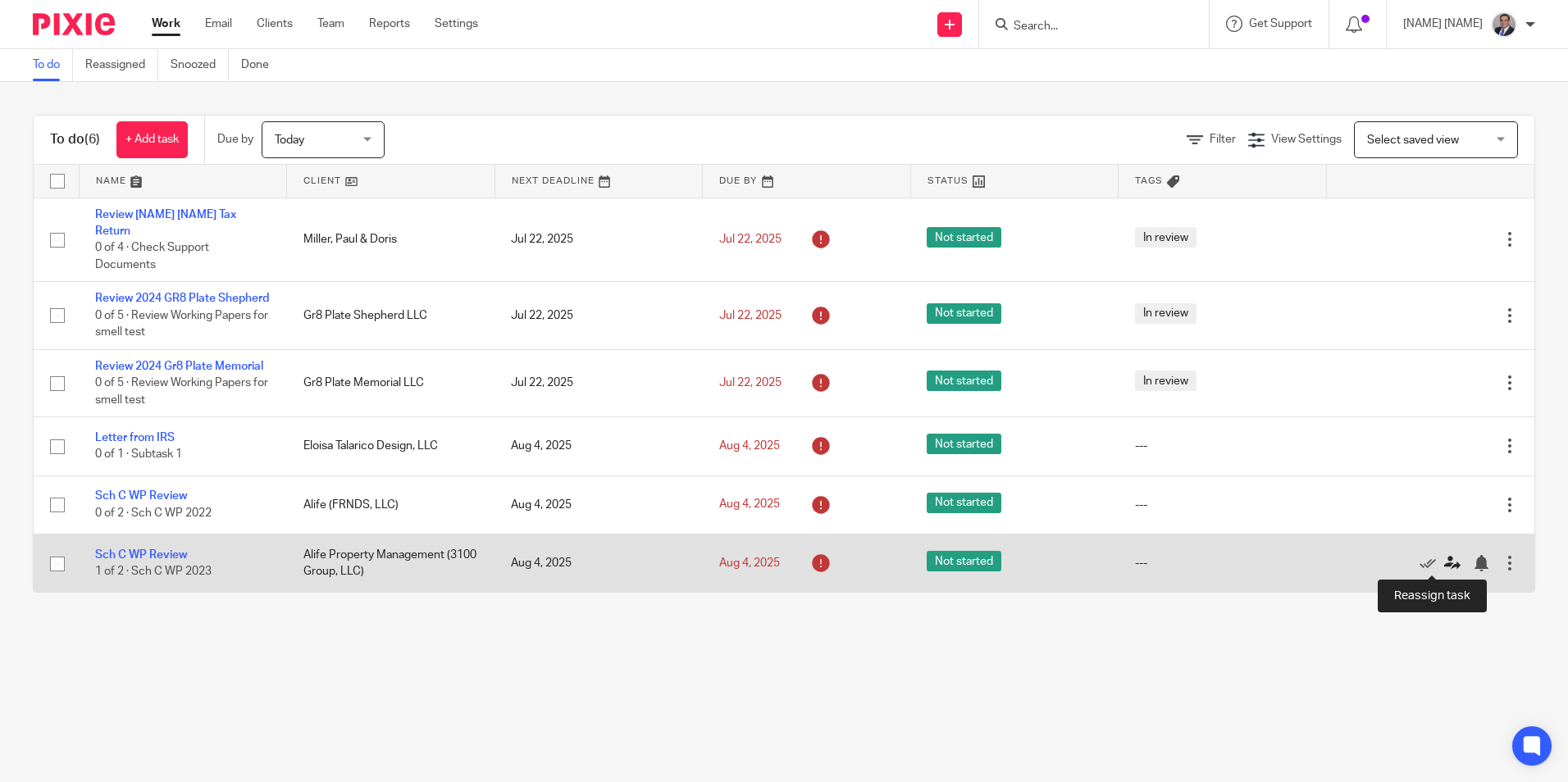 click at bounding box center [1456, 563] 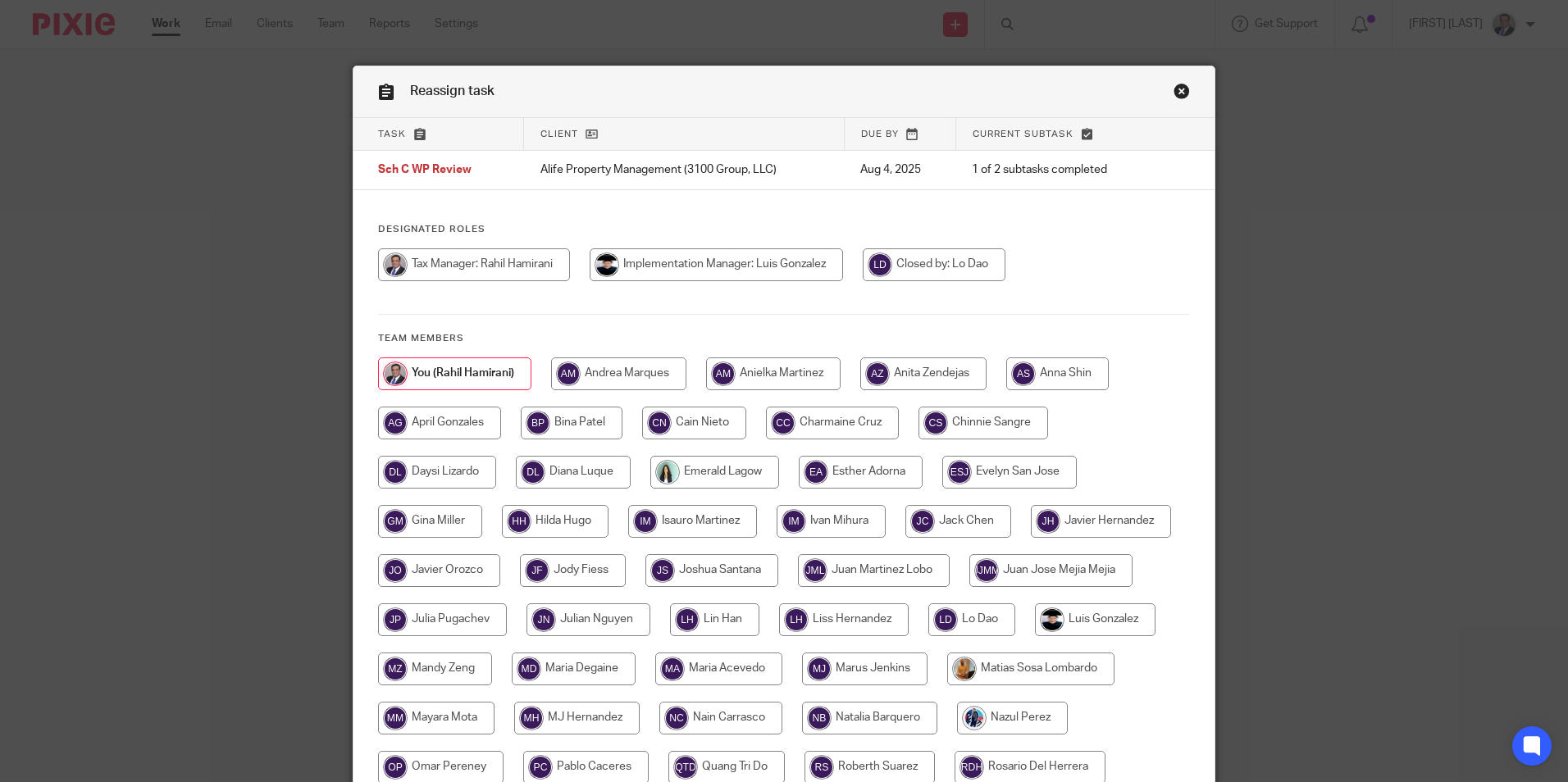 scroll, scrollTop: 0, scrollLeft: 0, axis: both 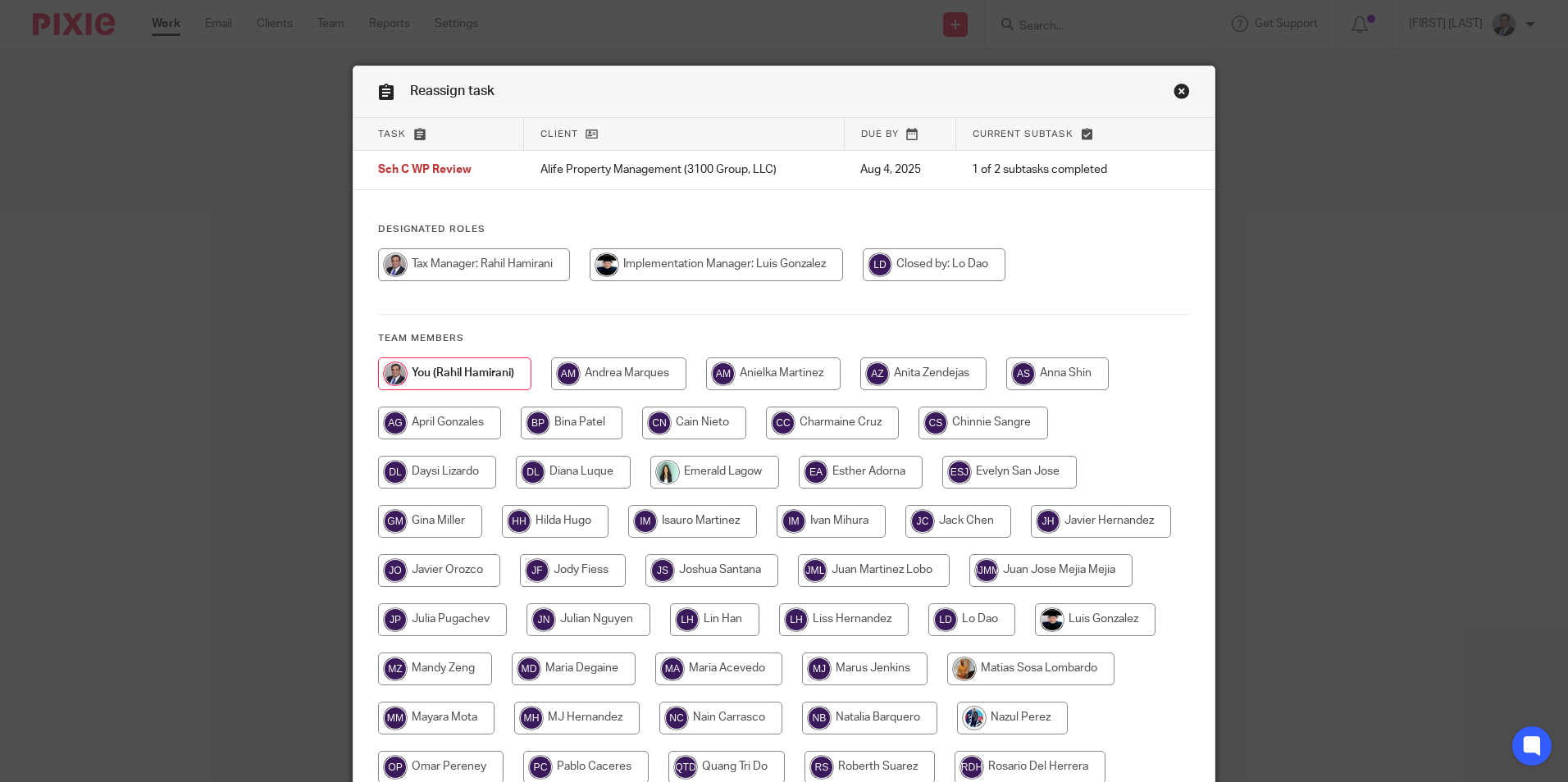 click at bounding box center [718, 669] 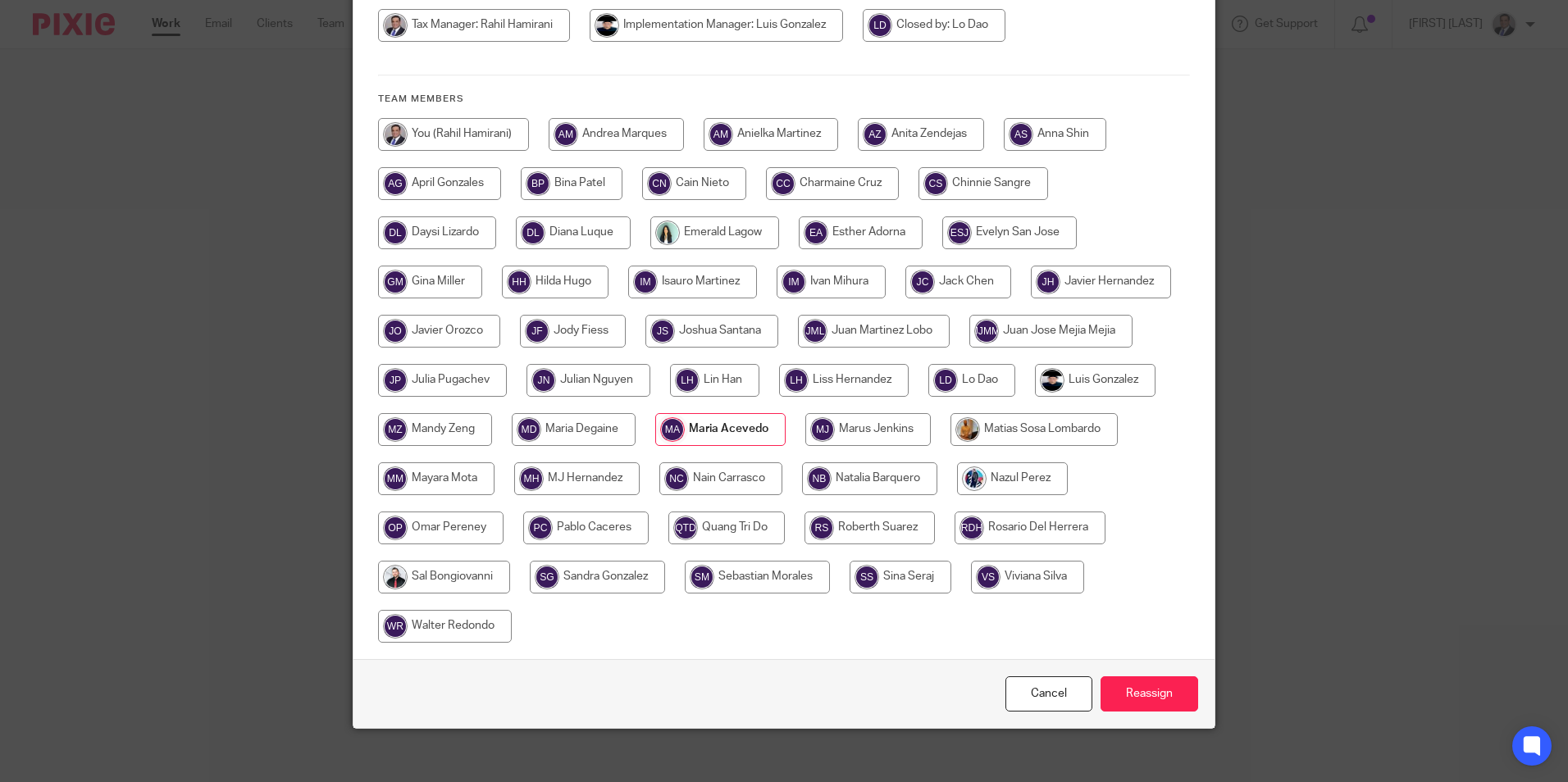 scroll, scrollTop: 252, scrollLeft: 0, axis: vertical 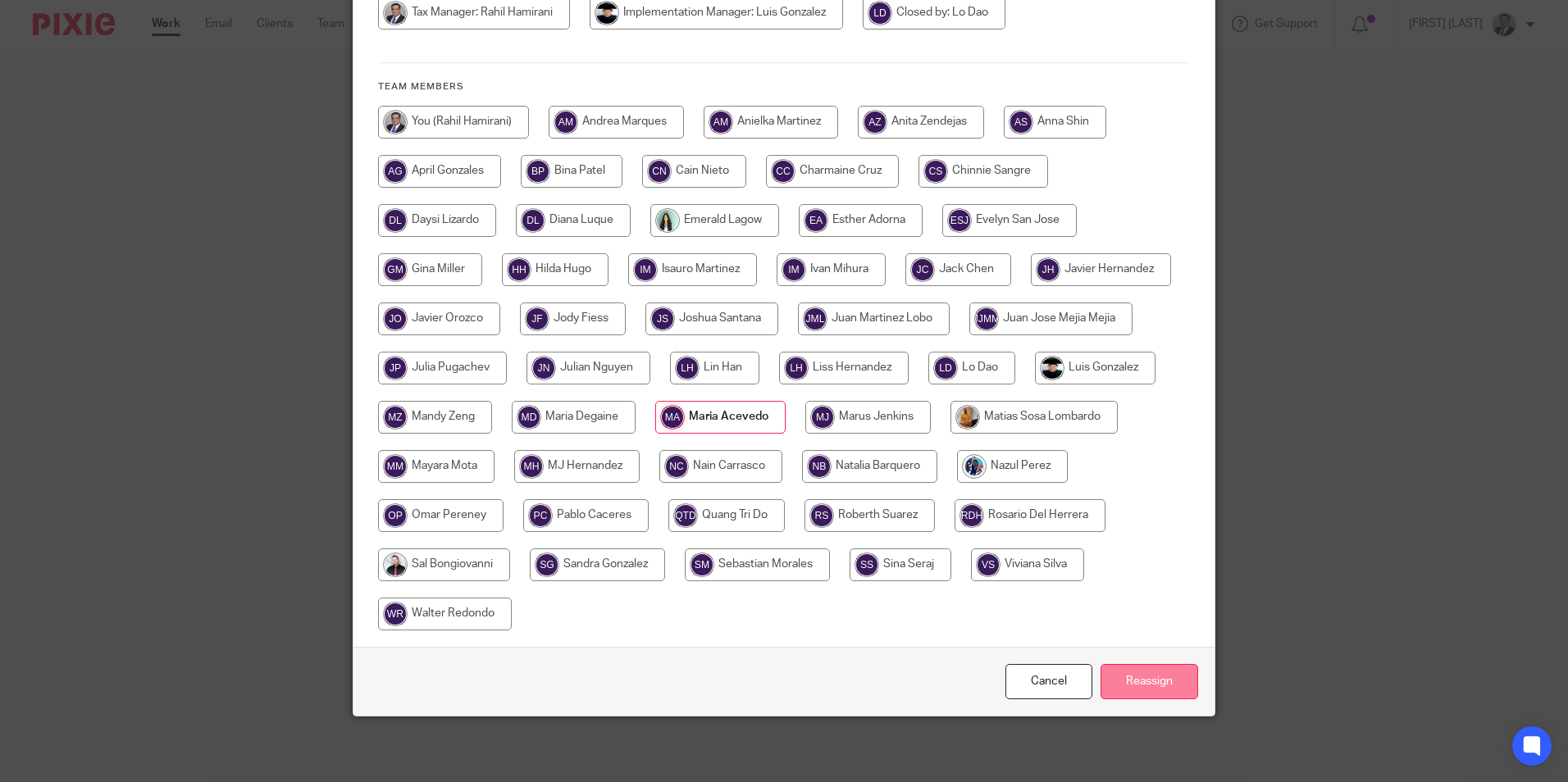 click on "Reassign" at bounding box center (1149, 681) 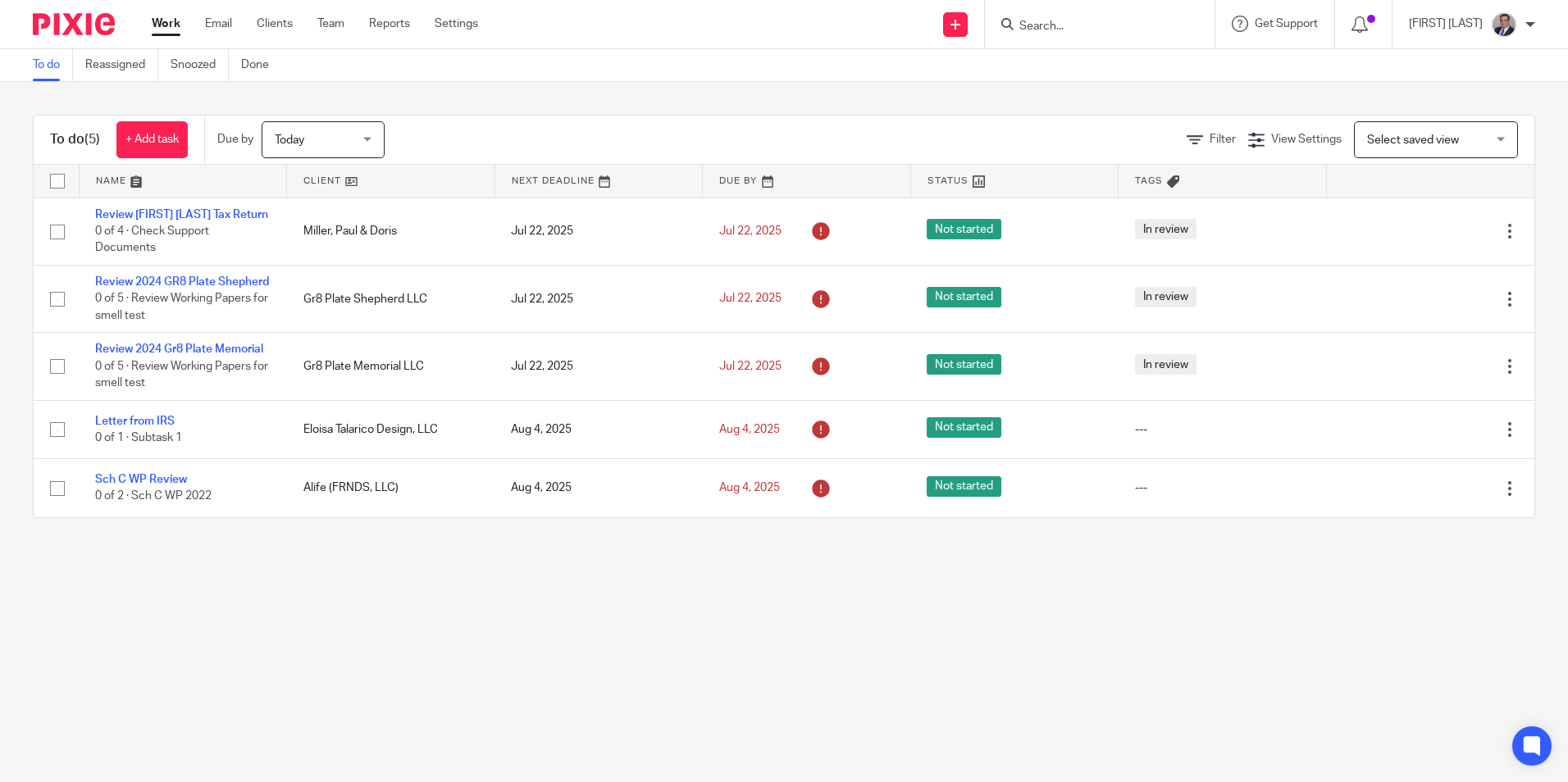 scroll, scrollTop: 0, scrollLeft: 0, axis: both 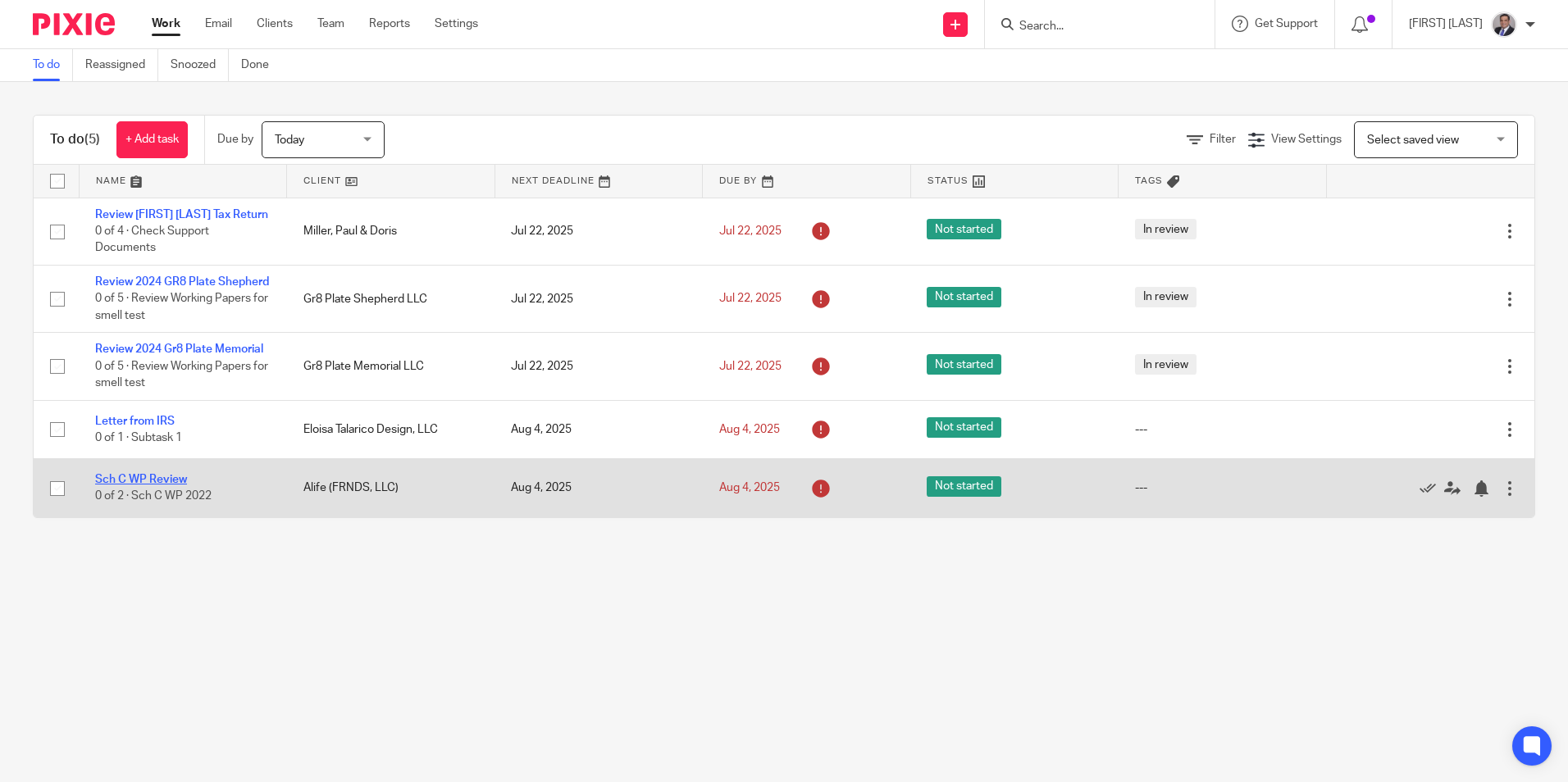 click on "Sch C WP Review" at bounding box center [141, 480] 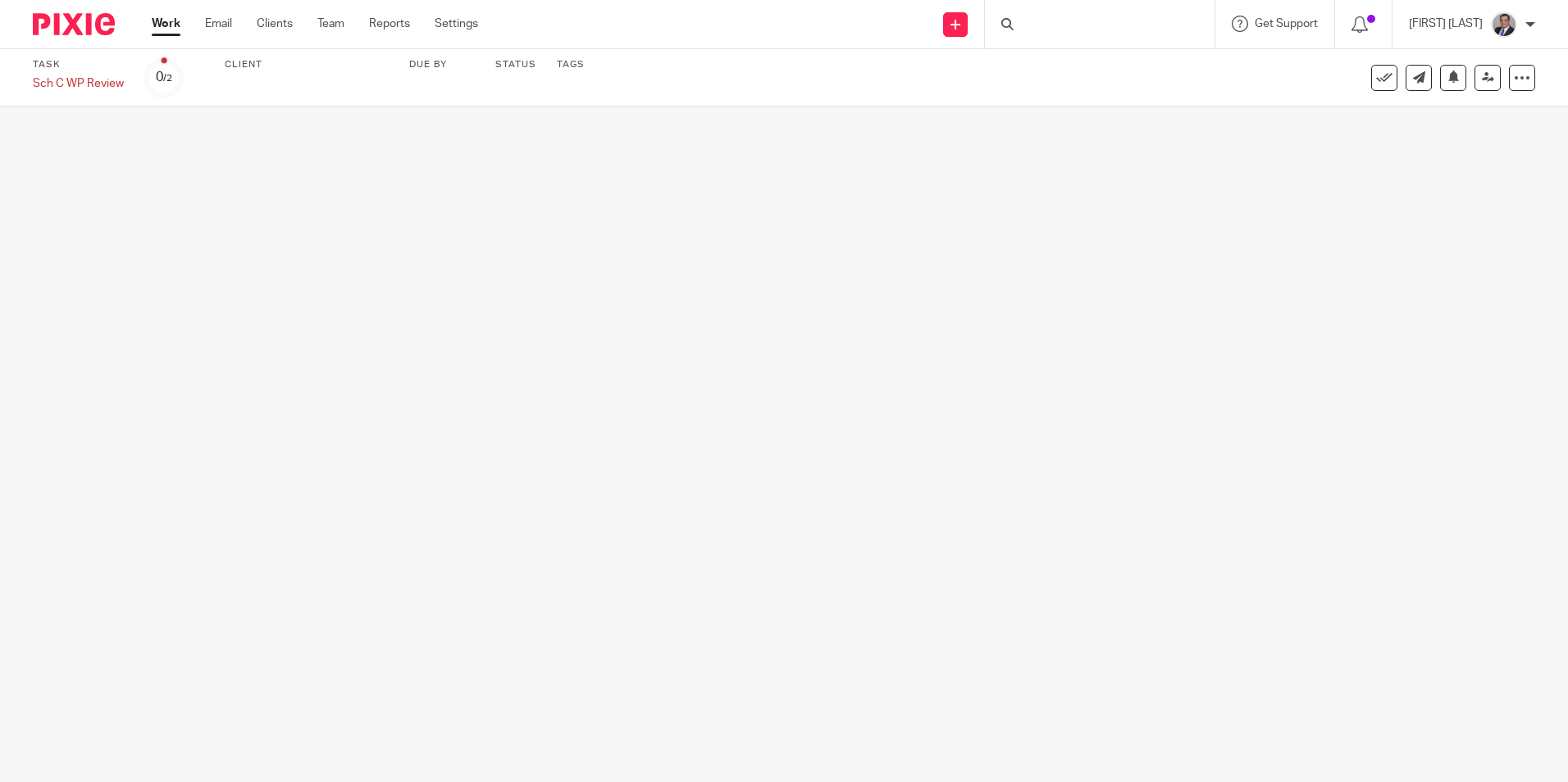 scroll, scrollTop: 0, scrollLeft: 0, axis: both 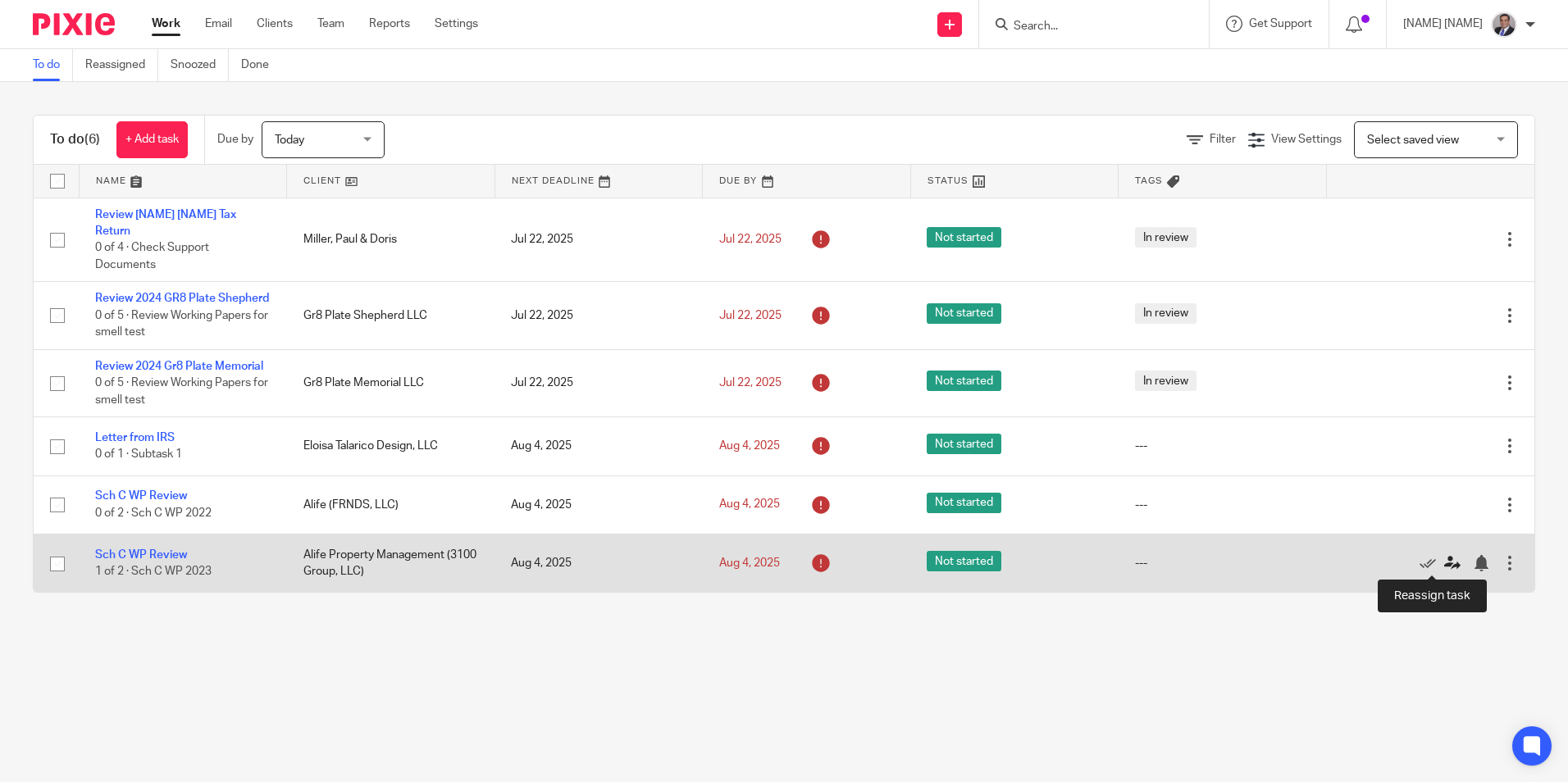 click at bounding box center [1452, 563] 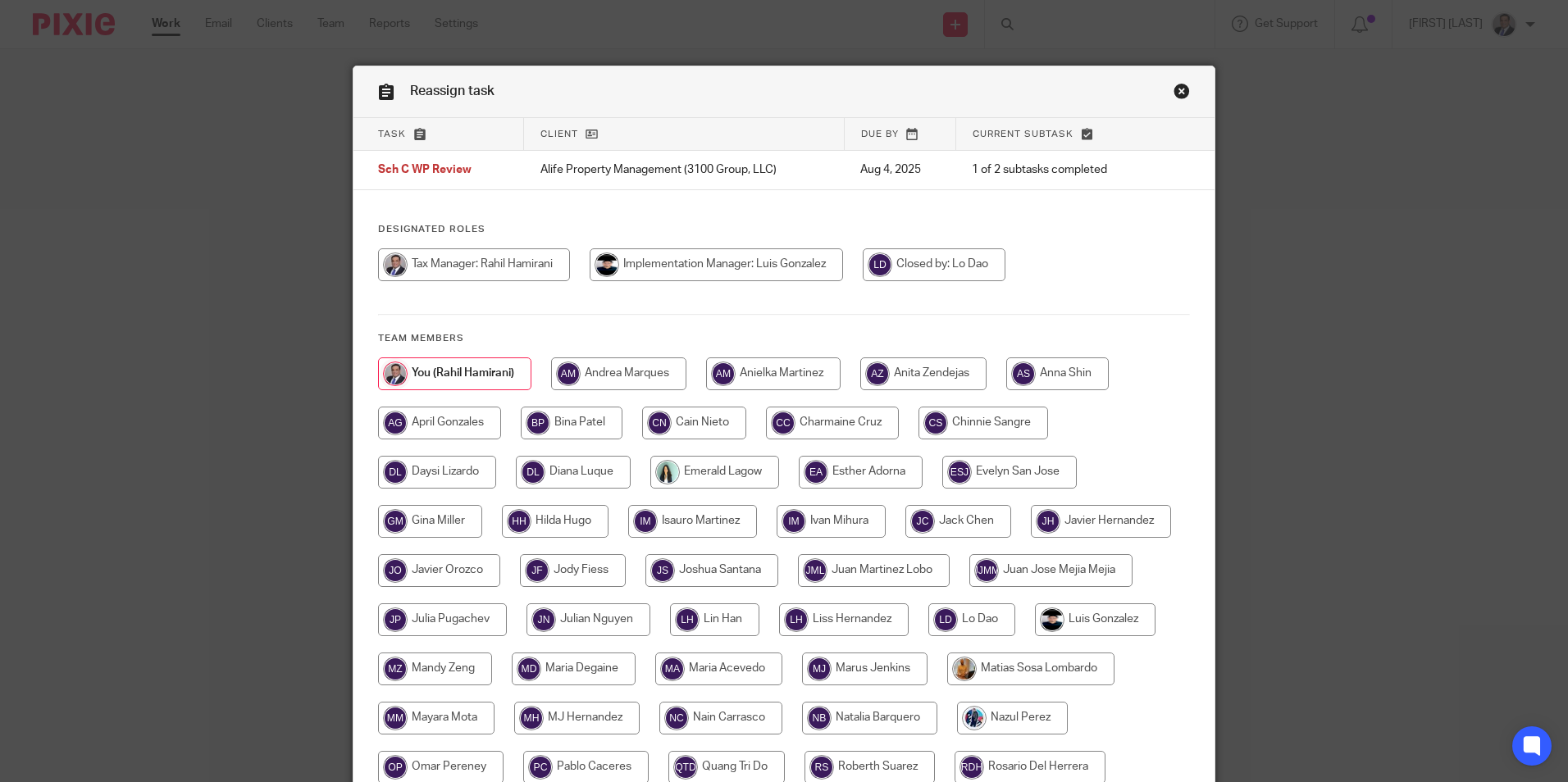 scroll, scrollTop: 0, scrollLeft: 0, axis: both 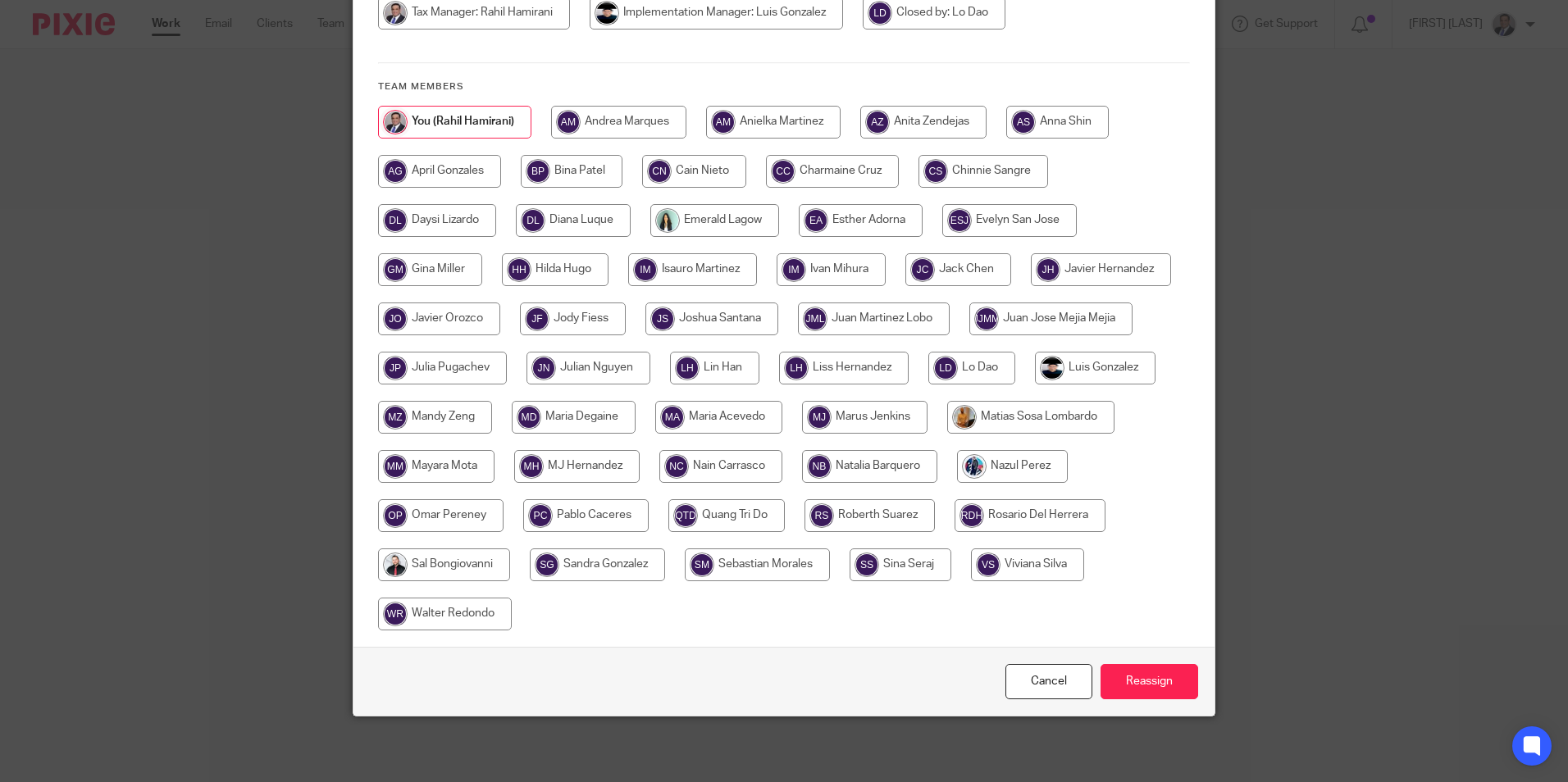click at bounding box center [718, 417] 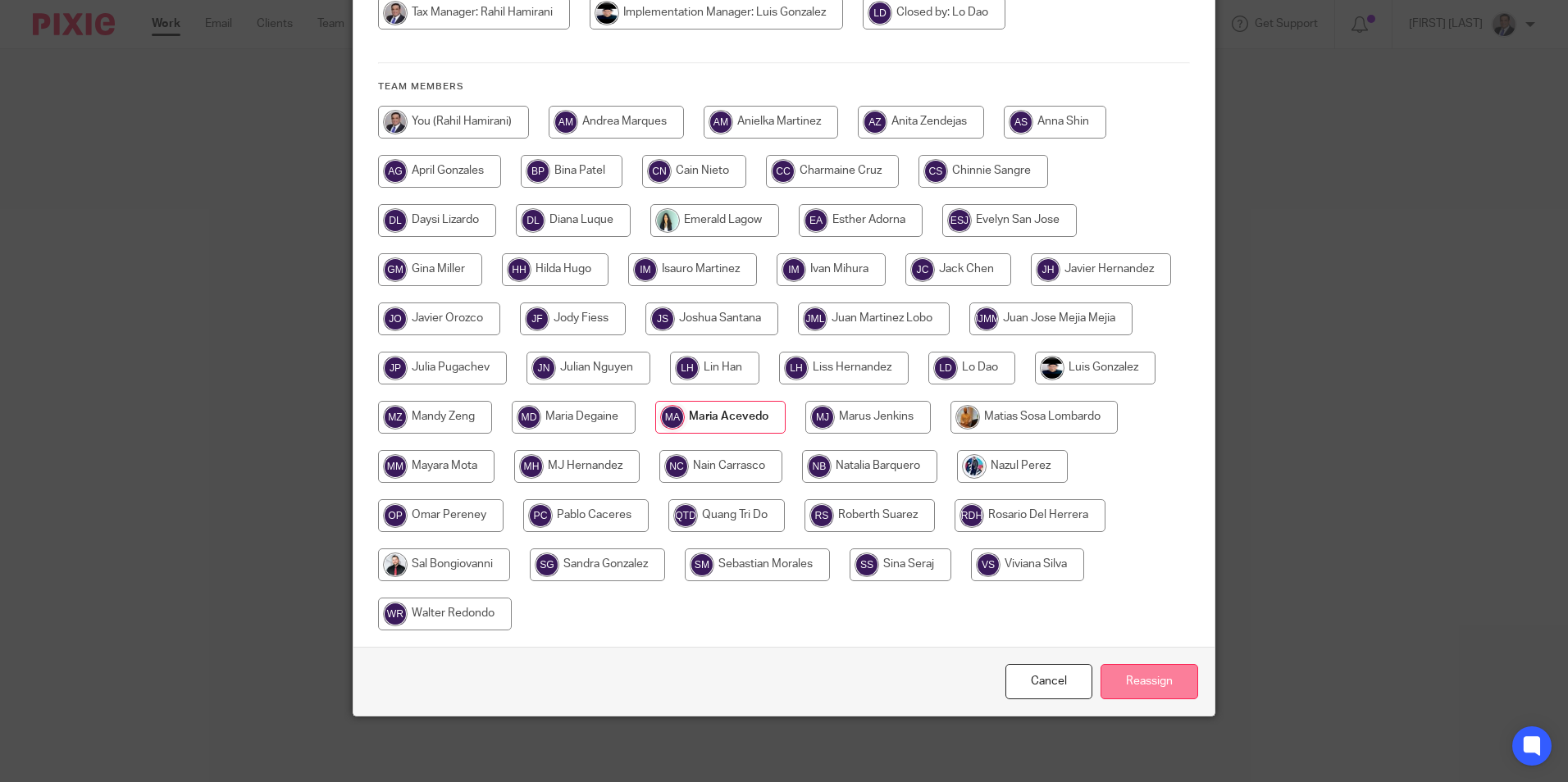 click on "Reassign" at bounding box center (1149, 681) 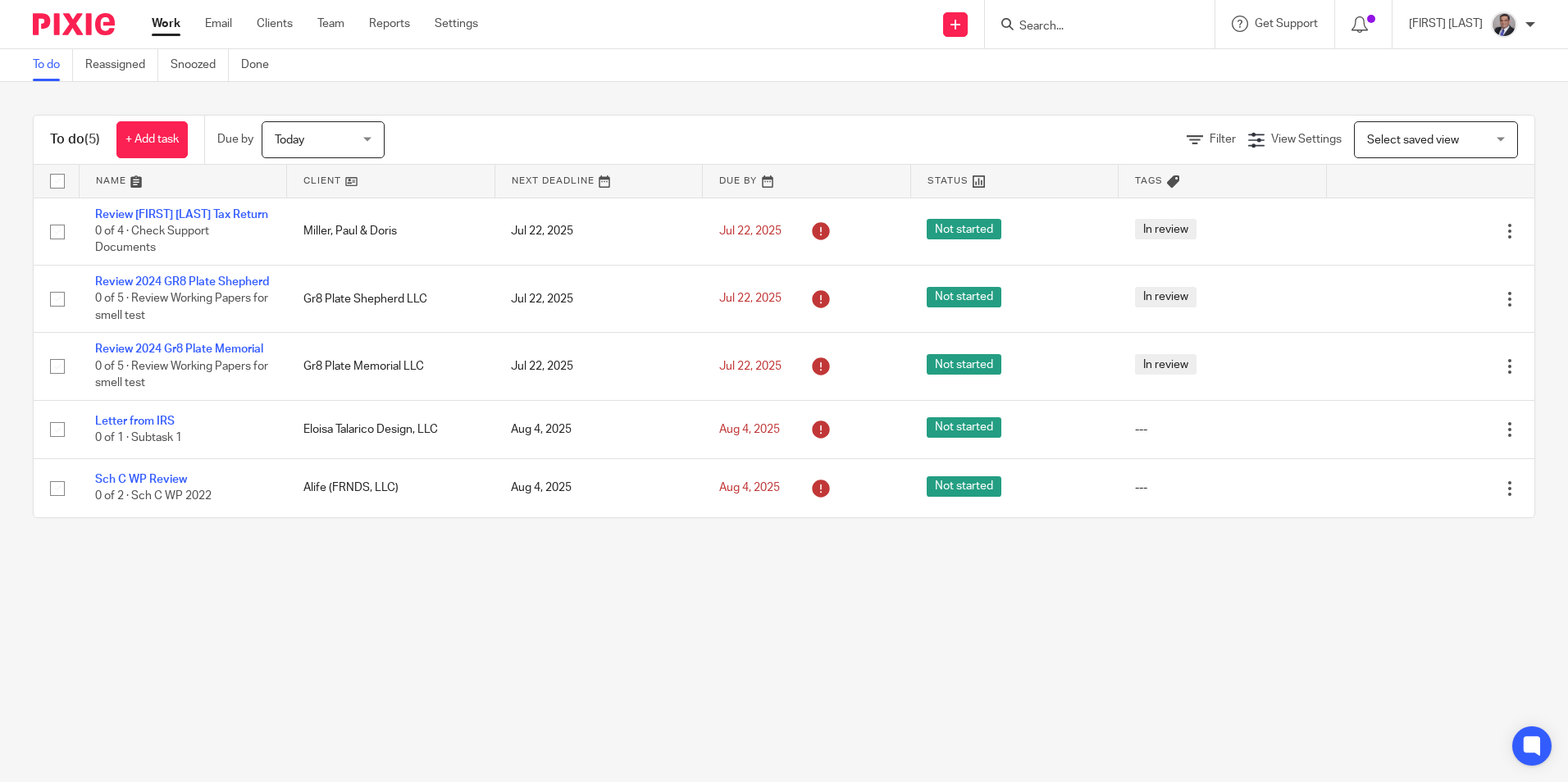 scroll, scrollTop: 0, scrollLeft: 0, axis: both 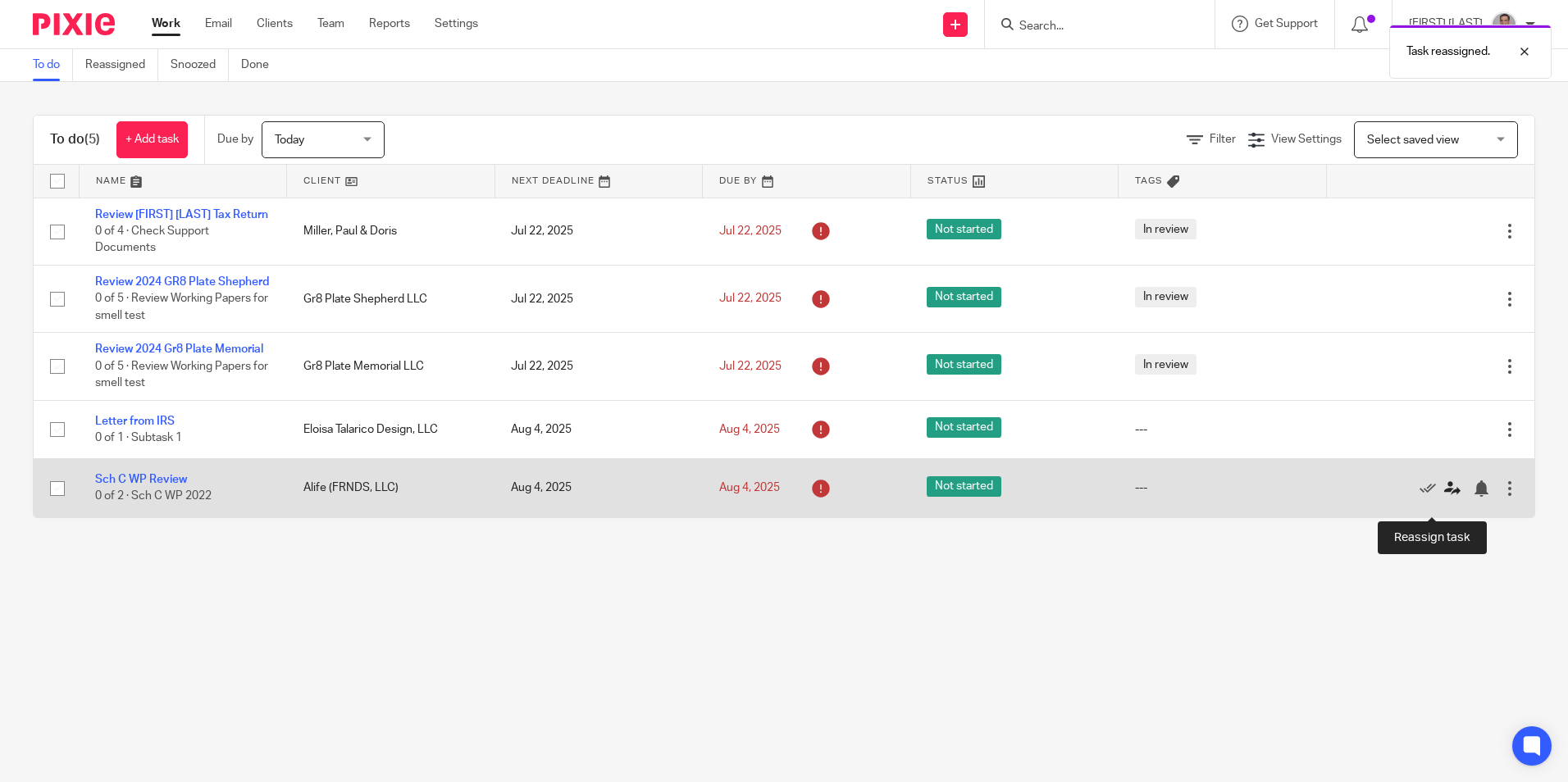 click at bounding box center (1452, 489) 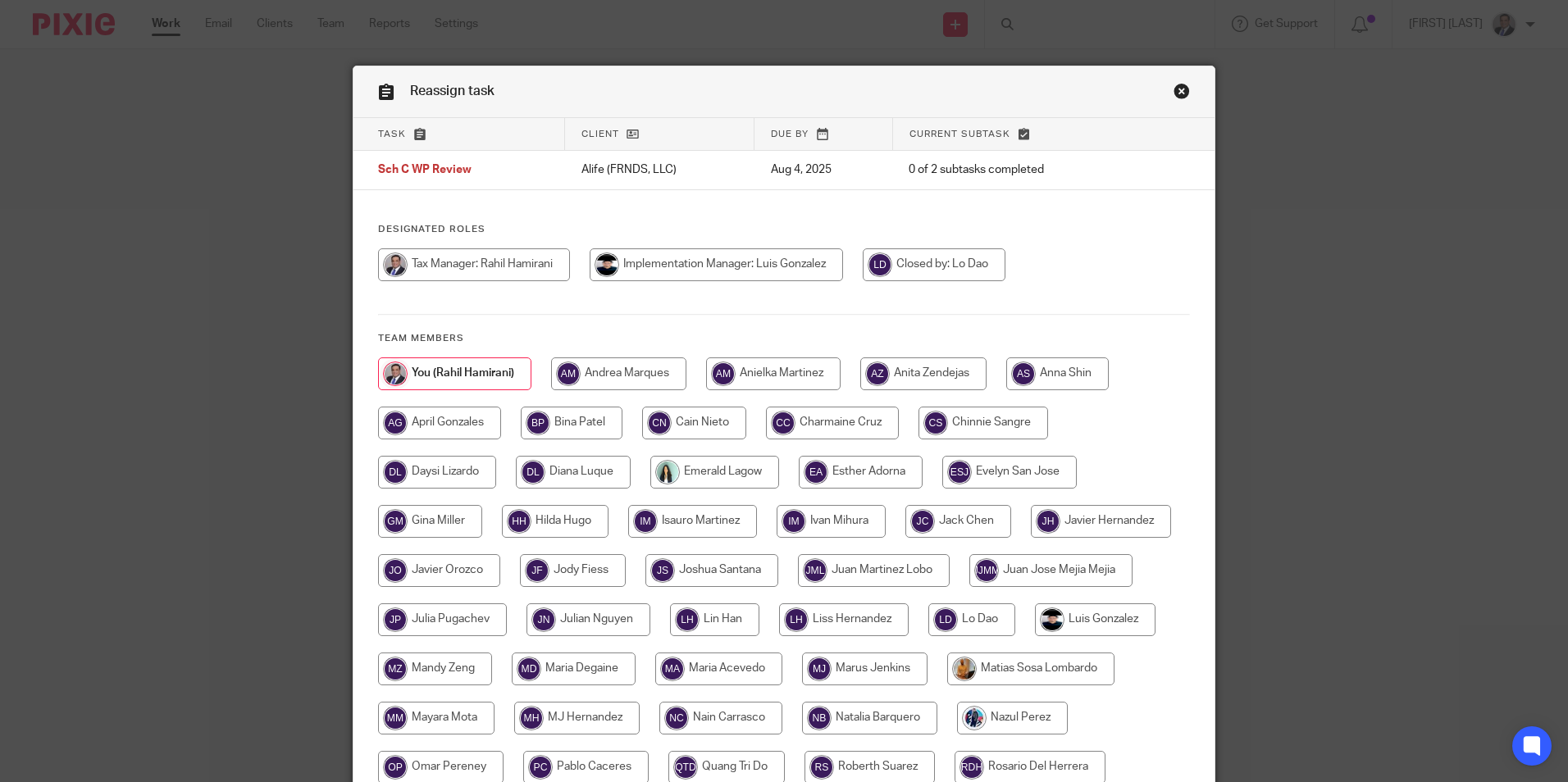 scroll, scrollTop: 0, scrollLeft: 0, axis: both 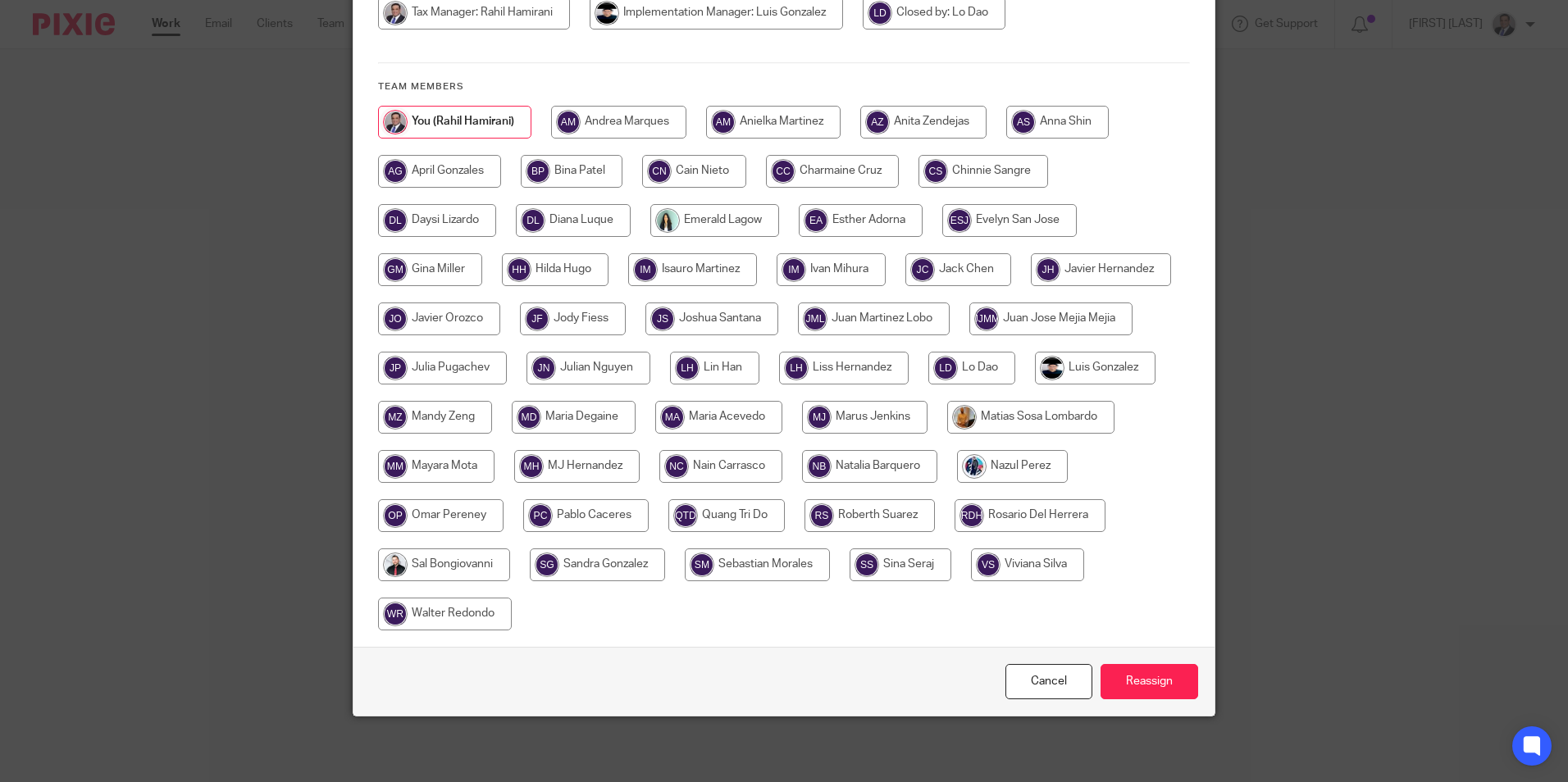 click at bounding box center [718, 417] 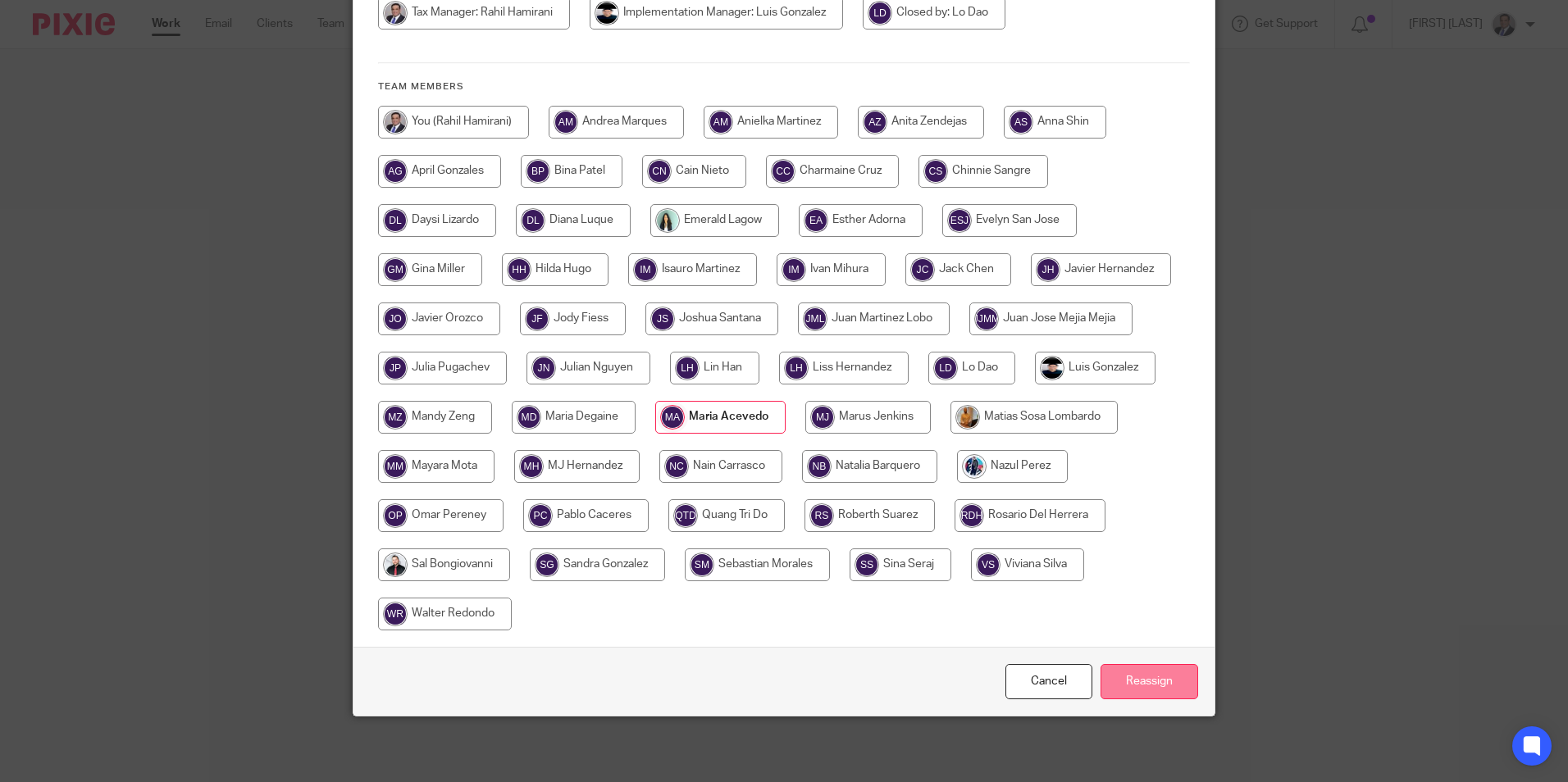 click on "Reassign" at bounding box center [1149, 681] 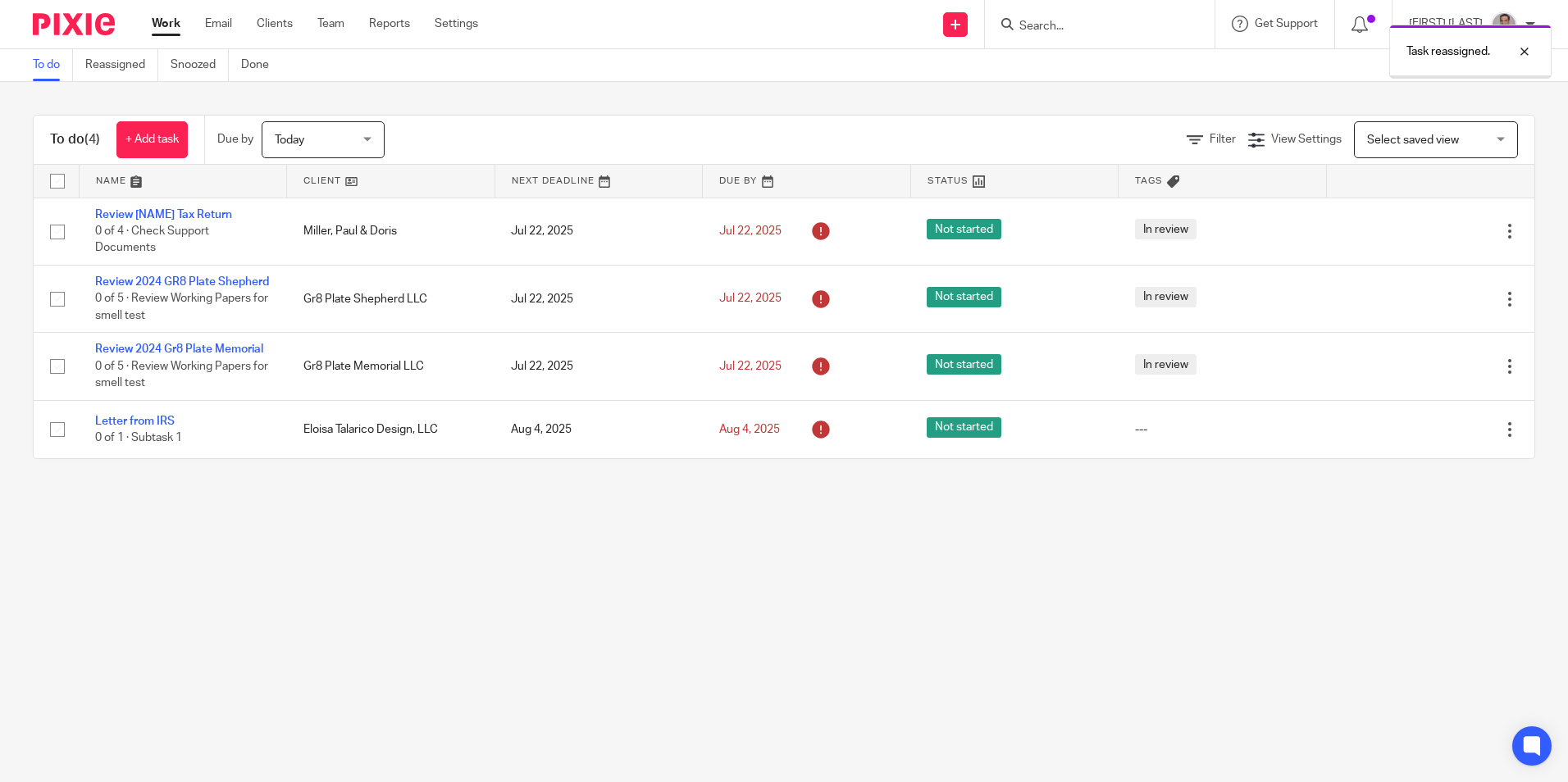 scroll, scrollTop: 0, scrollLeft: 0, axis: both 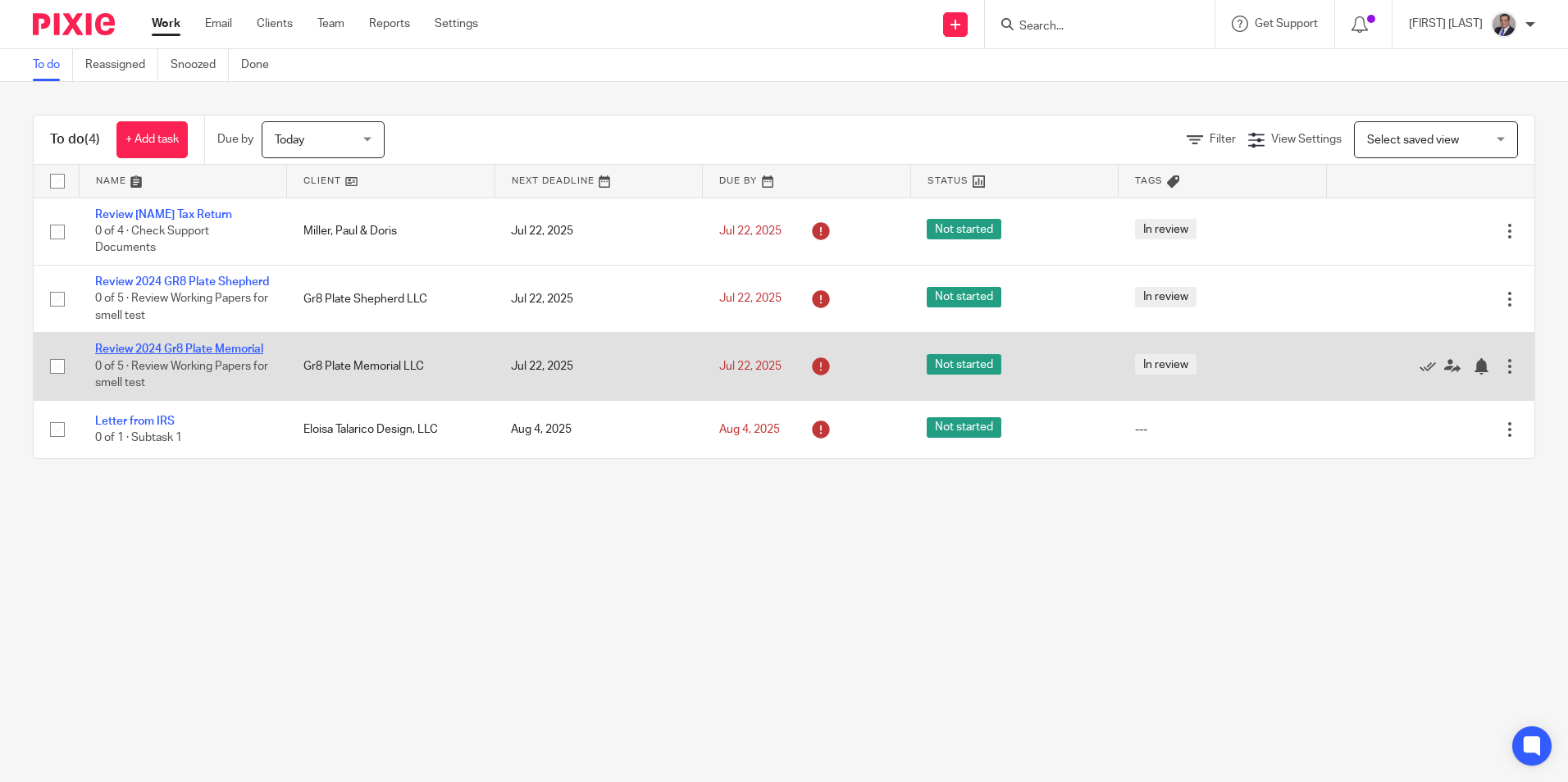 click on "Review 2024 Gr8 Plate Memorial" at bounding box center (179, 349) 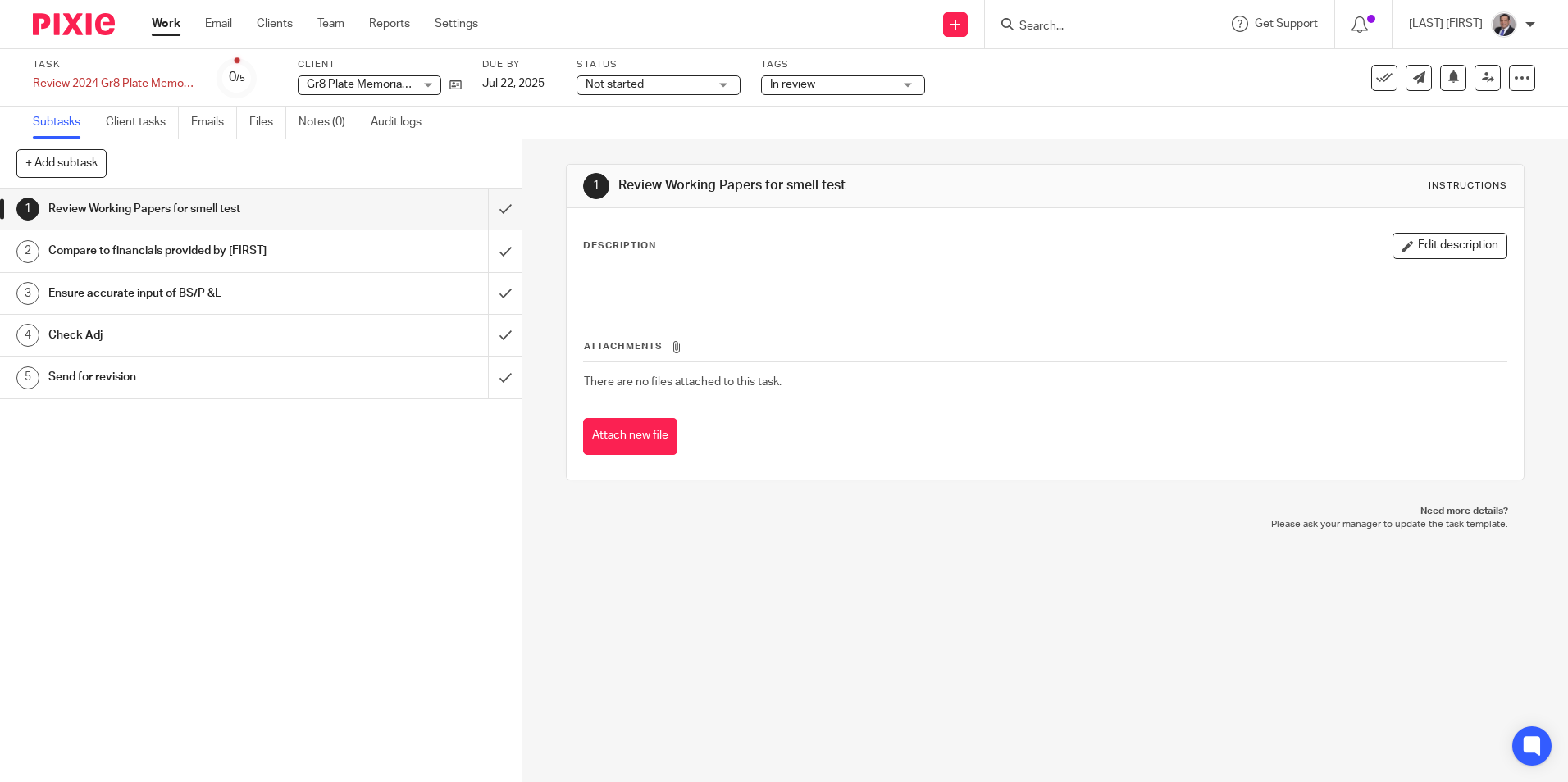 scroll, scrollTop: 0, scrollLeft: 0, axis: both 